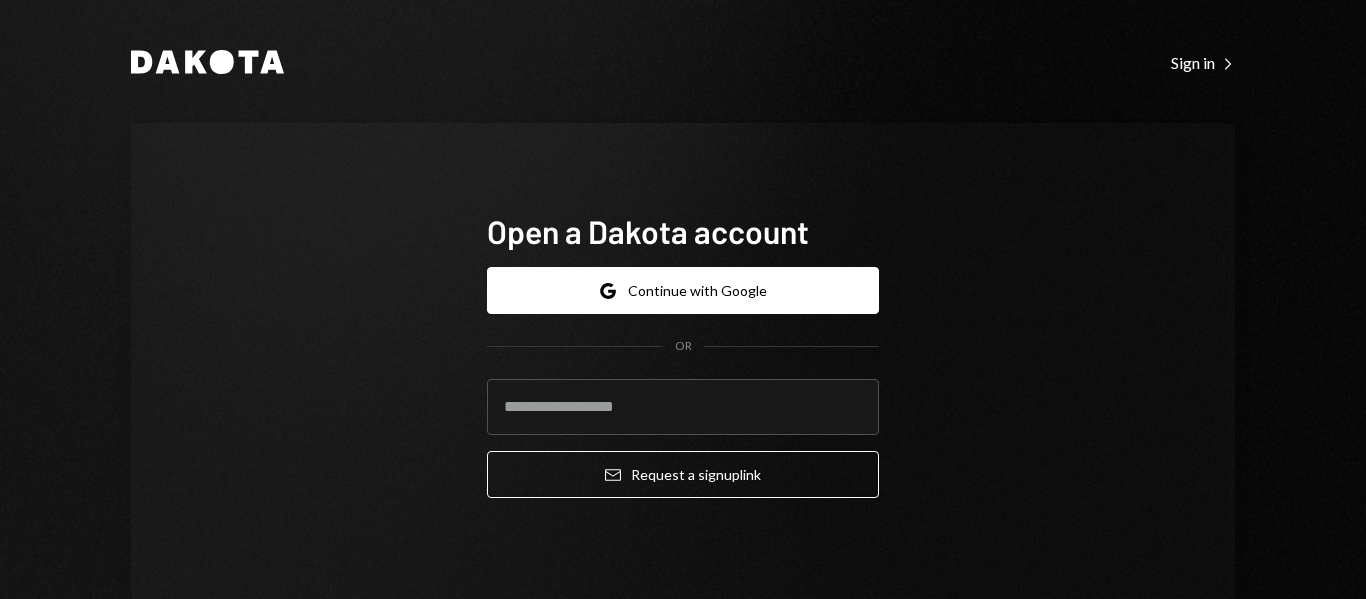 scroll, scrollTop: 0, scrollLeft: 0, axis: both 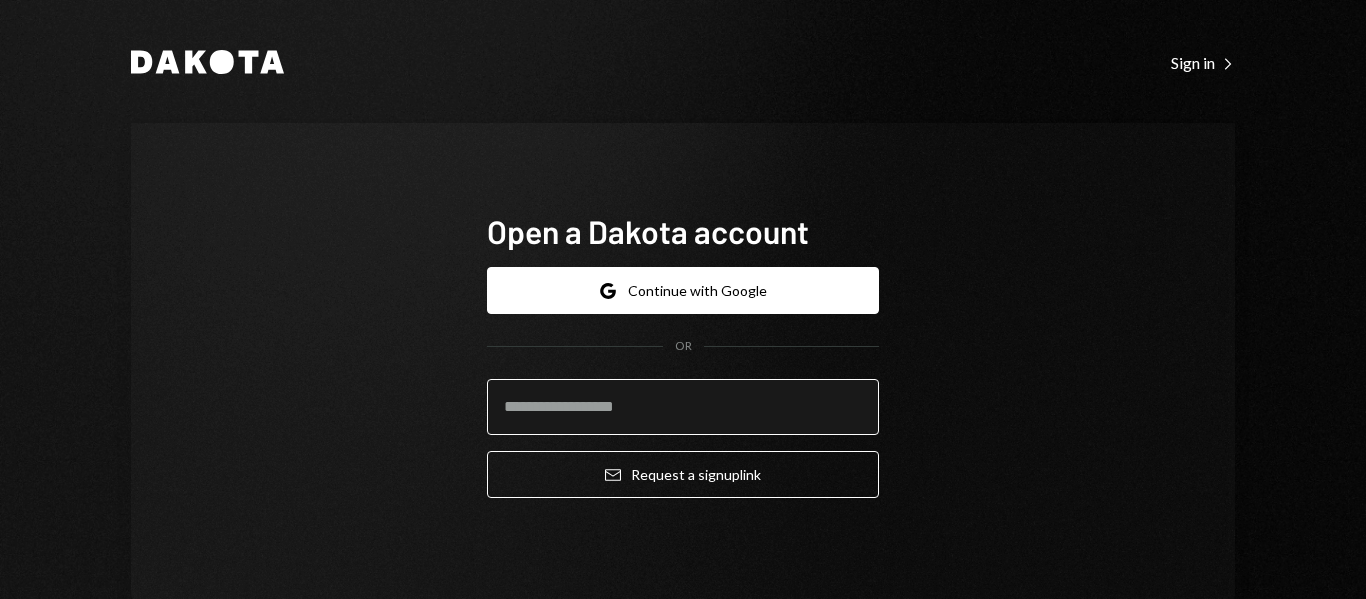 click at bounding box center [683, 407] 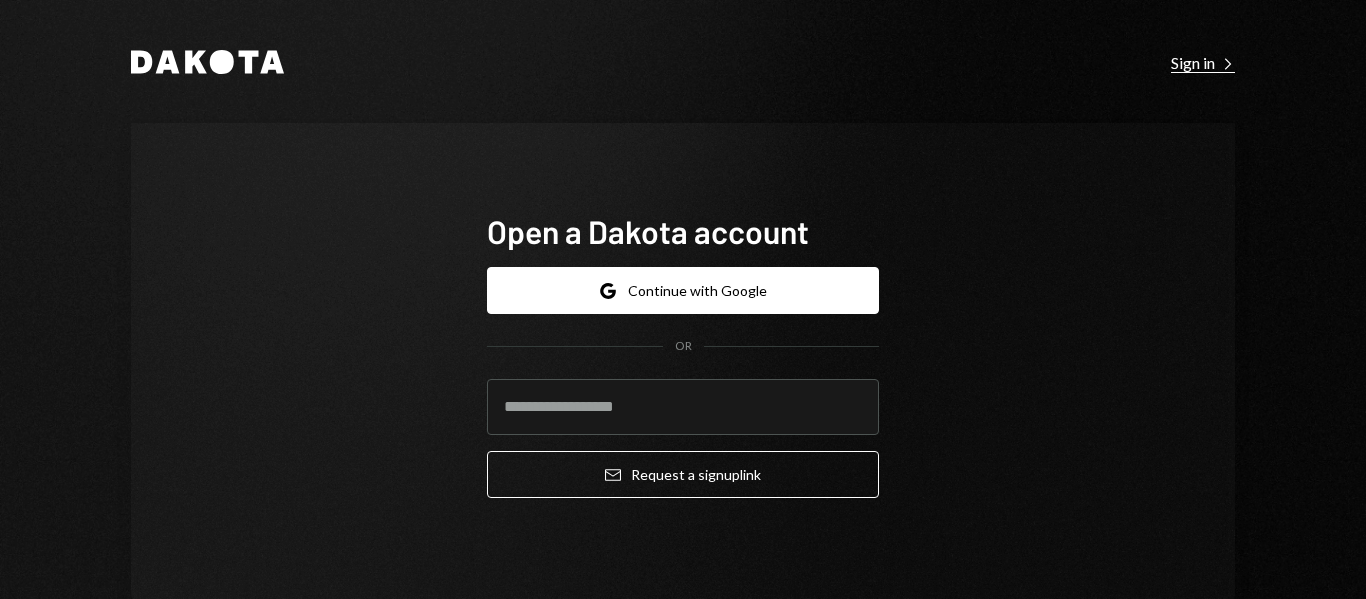 click on "Sign in Right Caret" at bounding box center [1203, 63] 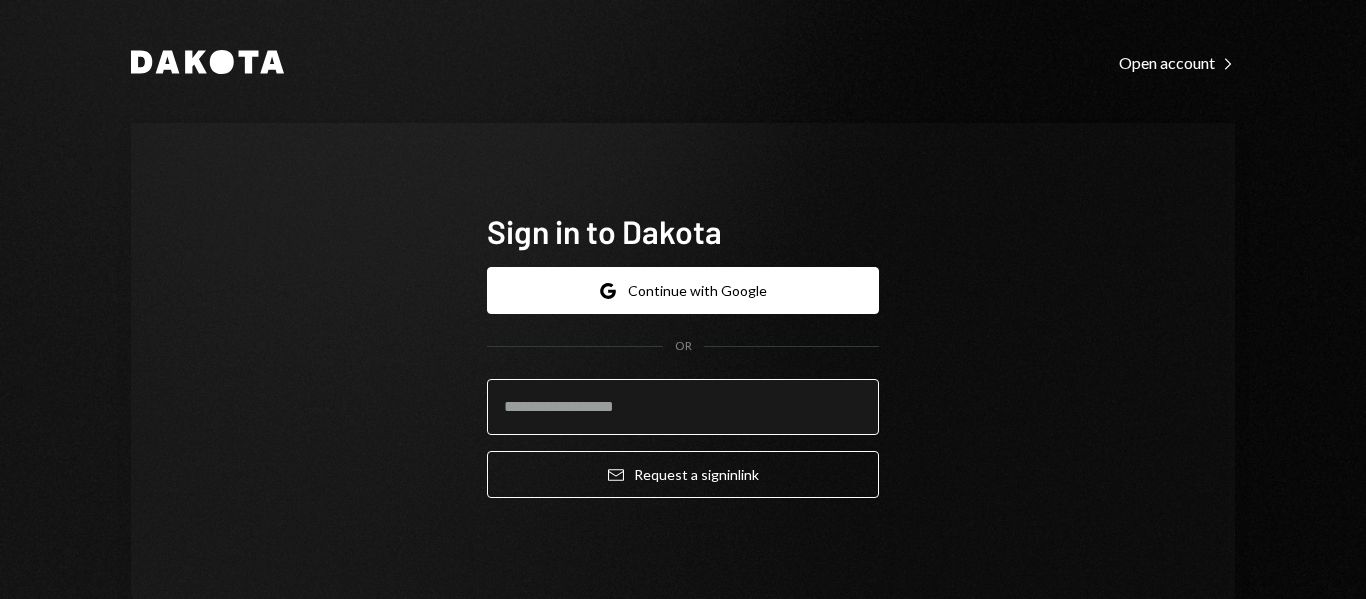 click at bounding box center [683, 407] 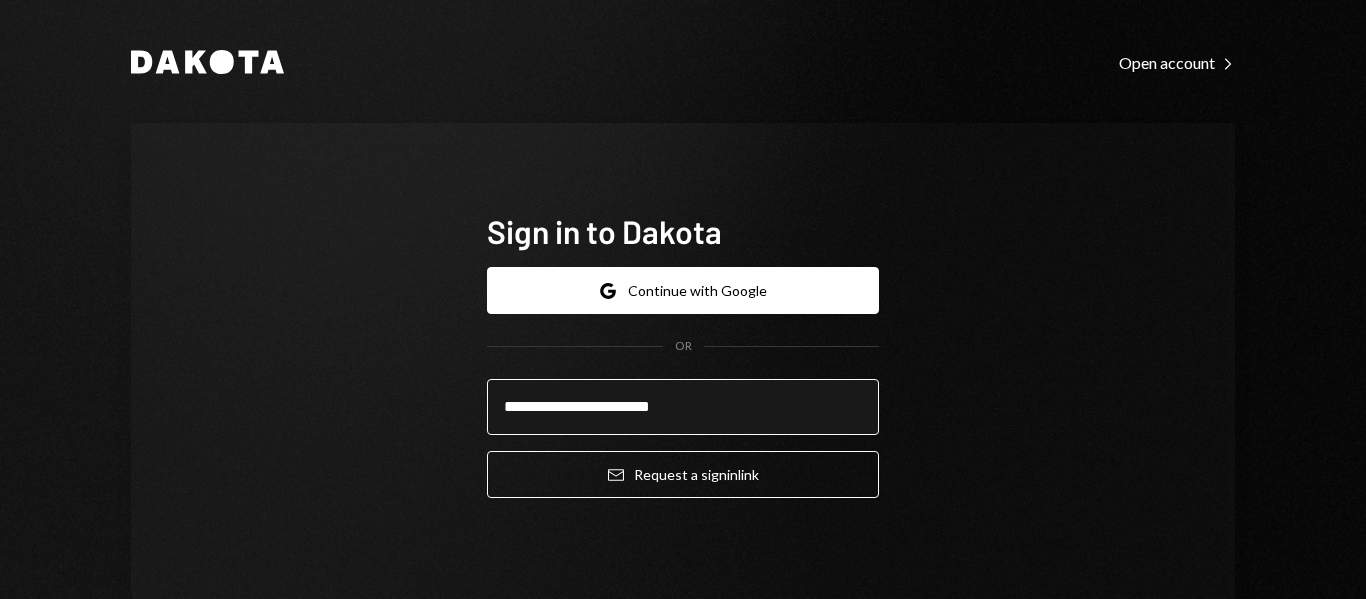 type on "**********" 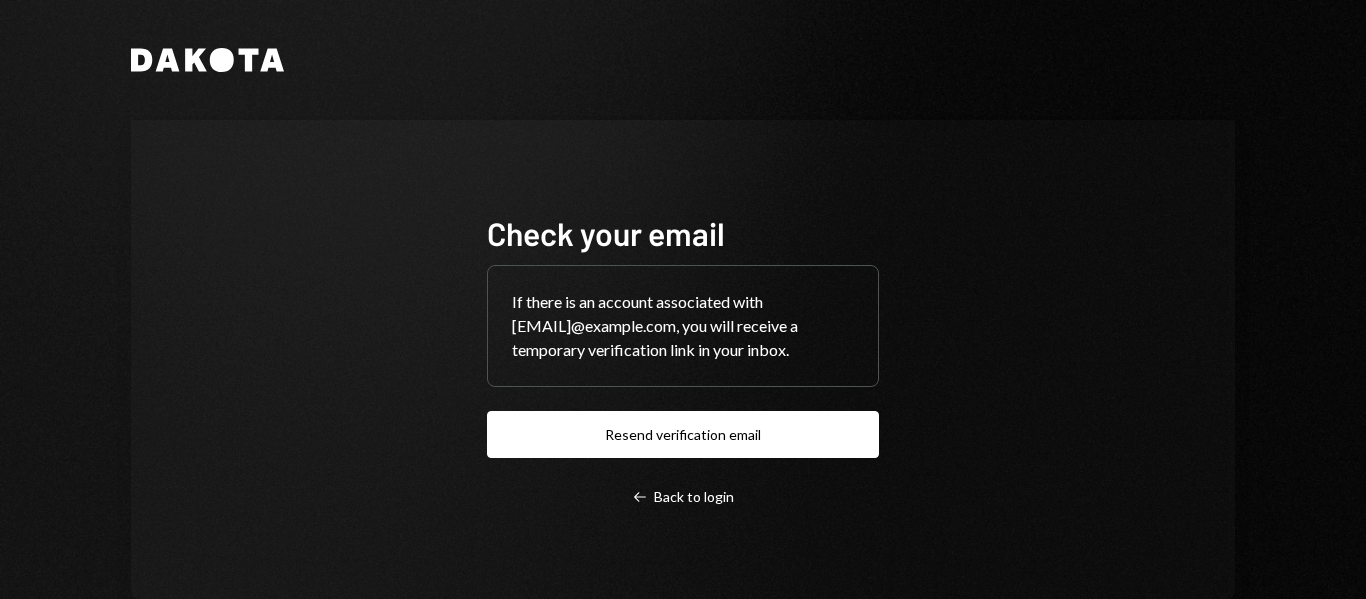 click on "Check your email If there is an account associated with [EMAIL]@example.com, you will
receive a temporary verification link in your inbox. Resend verification email Left Arrow Back to login" at bounding box center [683, 359] 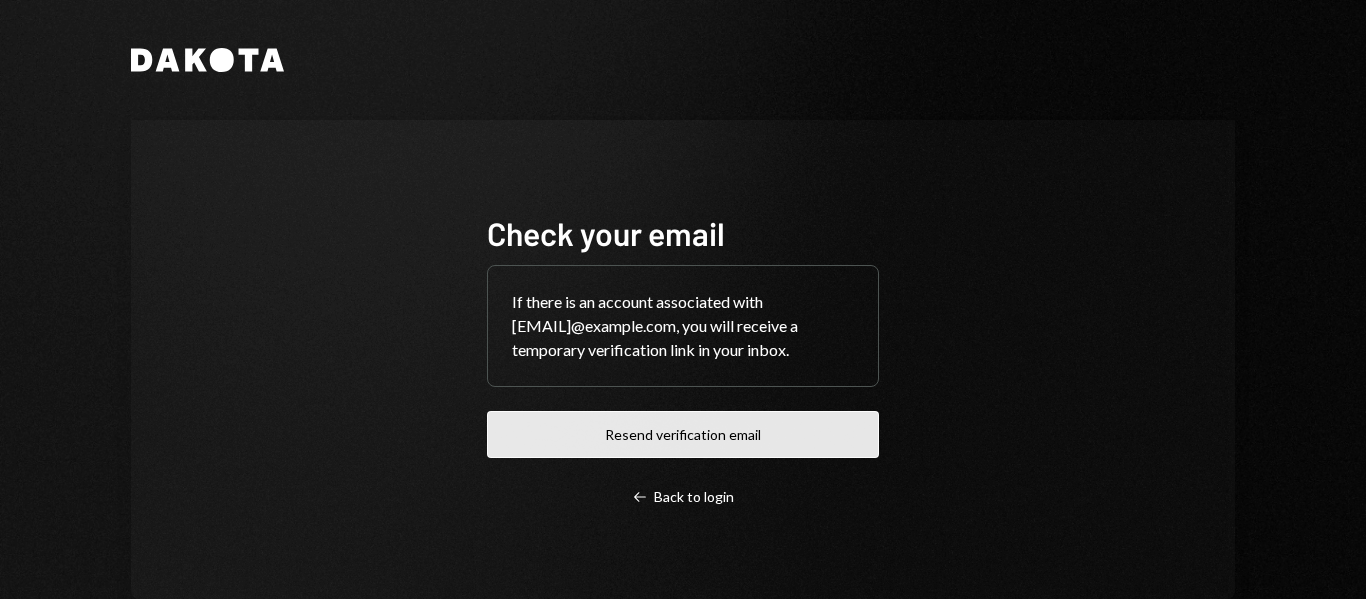 click on "Resend verification email" at bounding box center [683, 434] 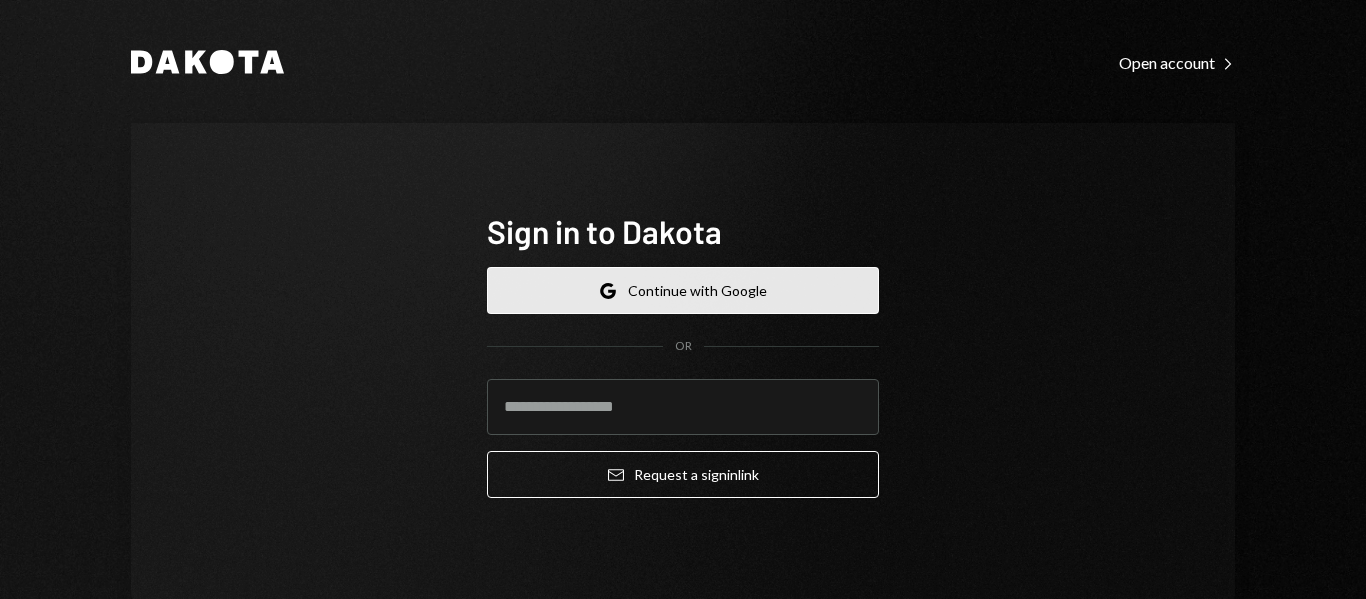 click on "Google  Continue with Google" at bounding box center (683, 290) 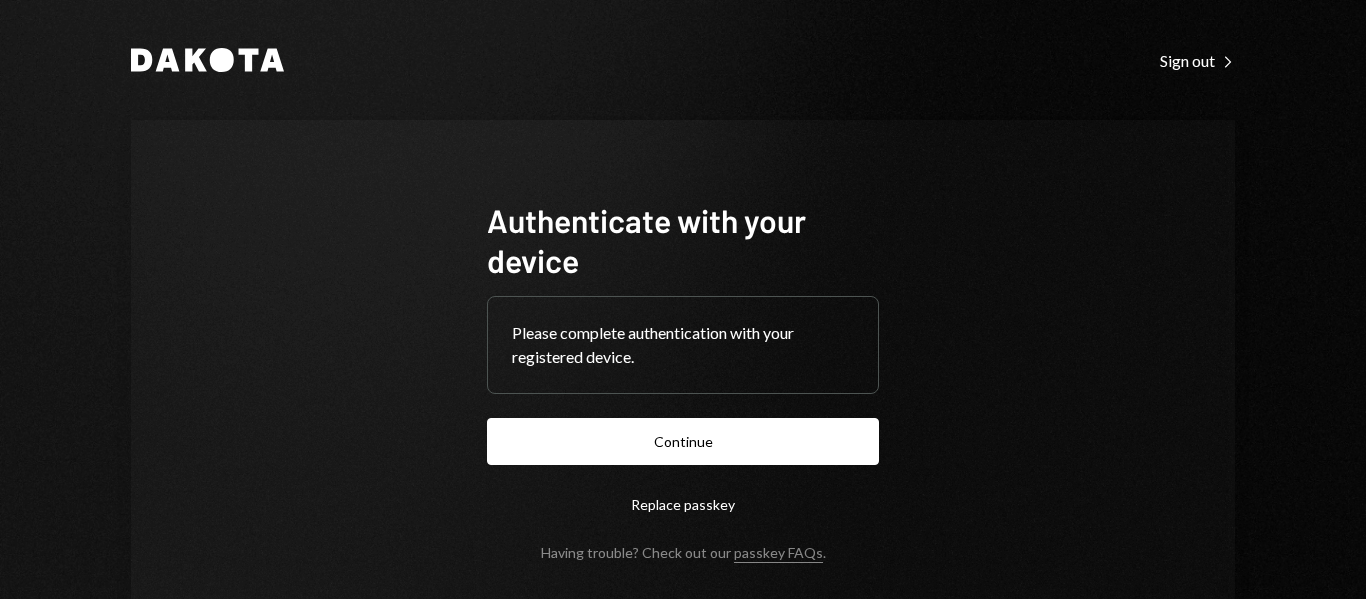 scroll, scrollTop: 0, scrollLeft: 0, axis: both 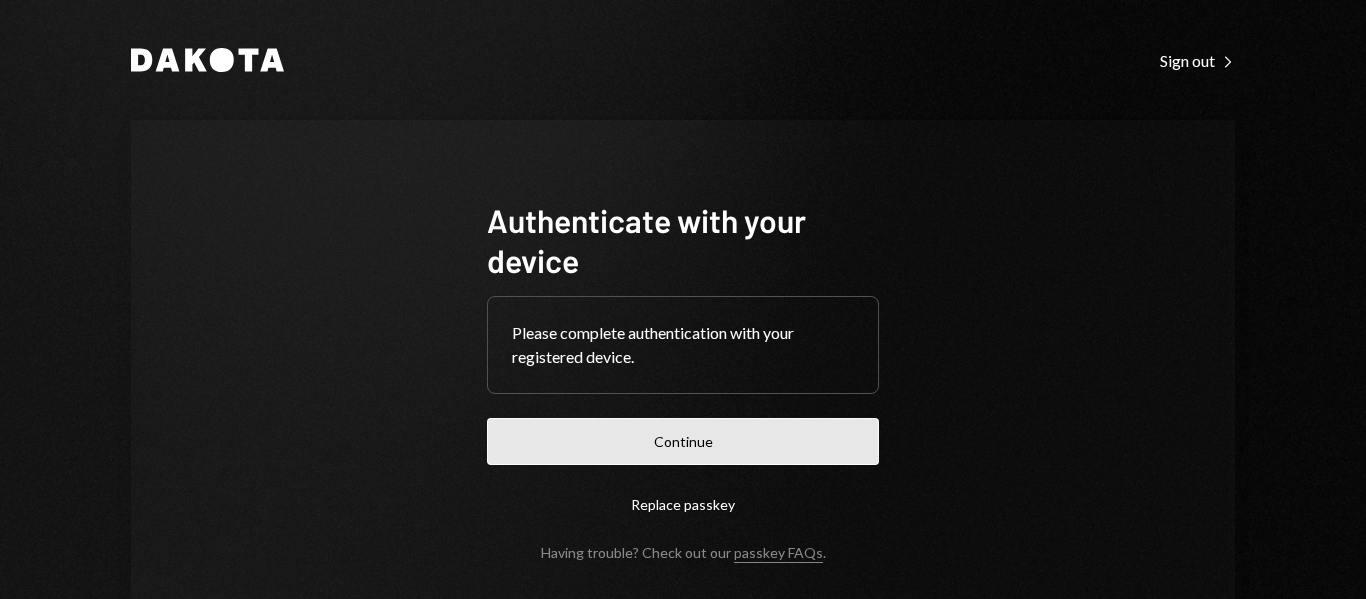 click on "Continue" at bounding box center (683, 441) 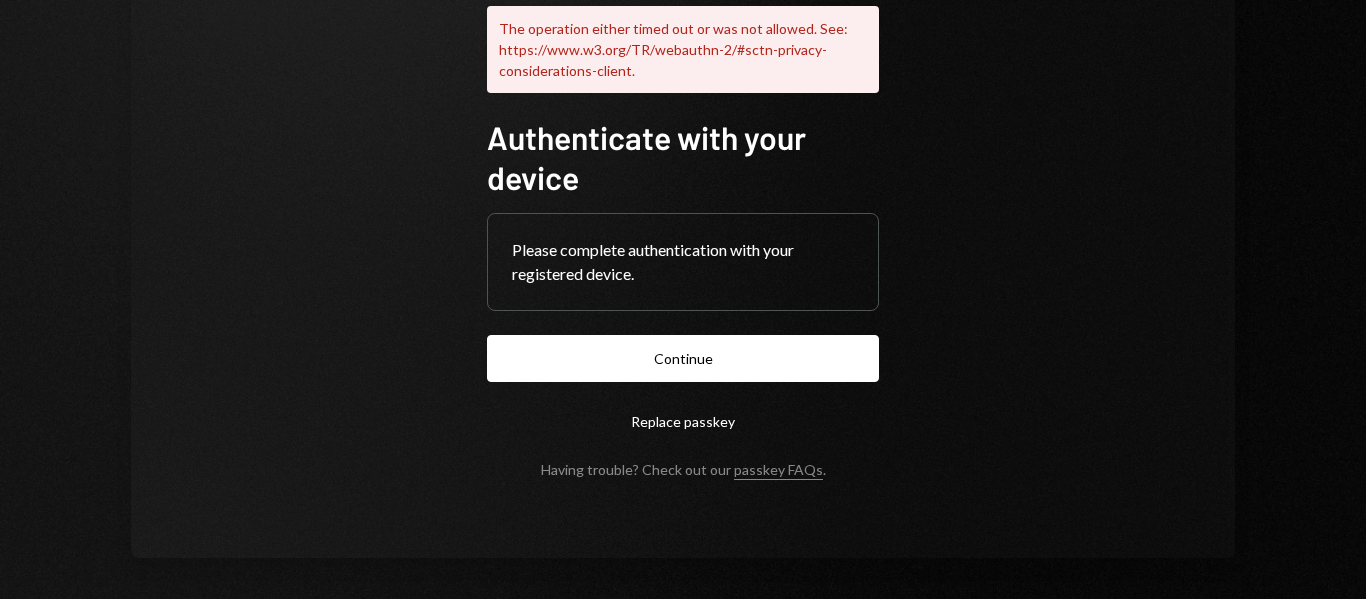 scroll, scrollTop: 225, scrollLeft: 0, axis: vertical 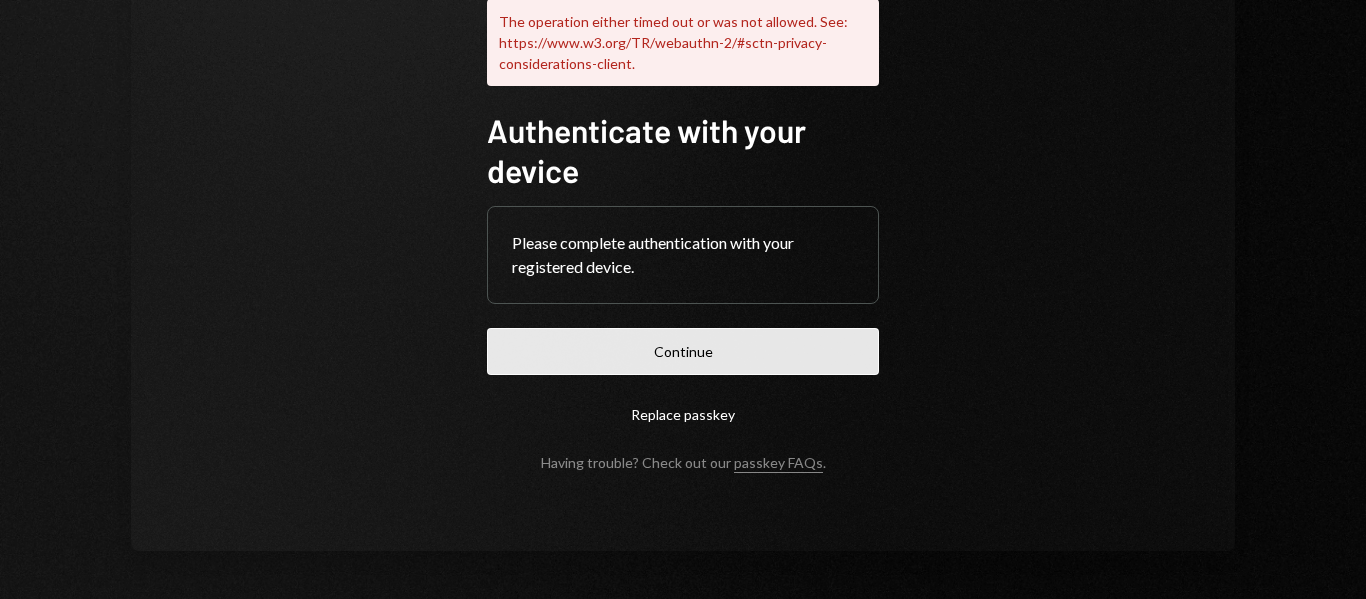 click on "Continue" at bounding box center [683, 351] 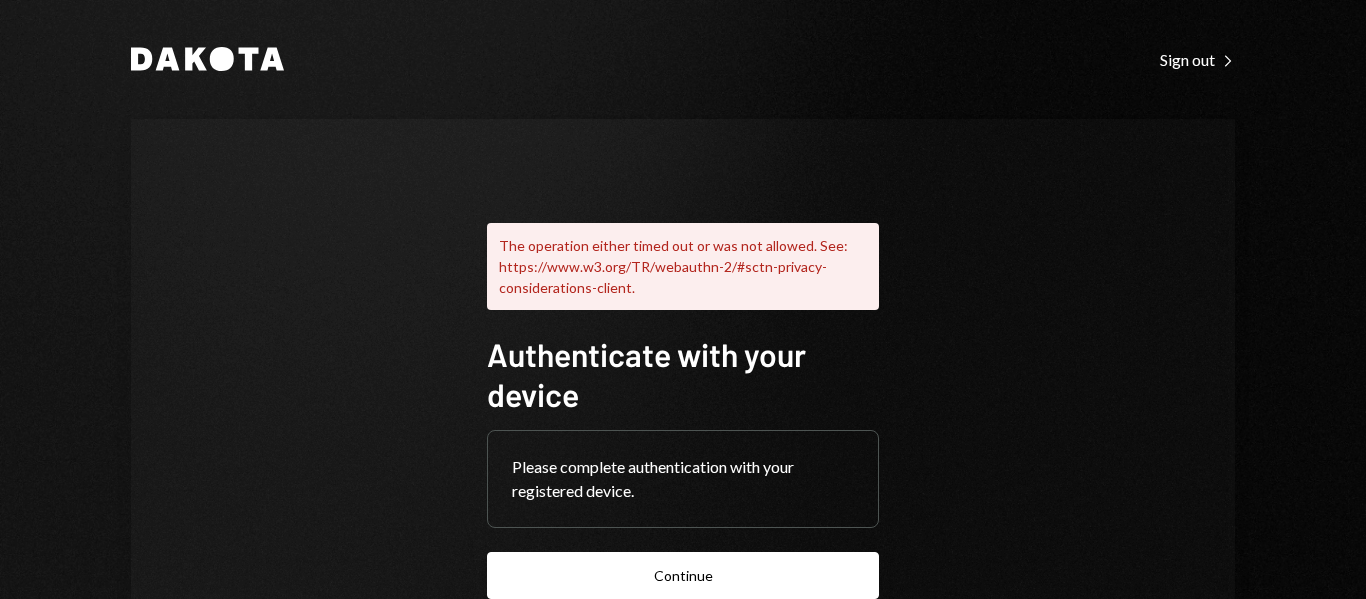 scroll, scrollTop: 0, scrollLeft: 0, axis: both 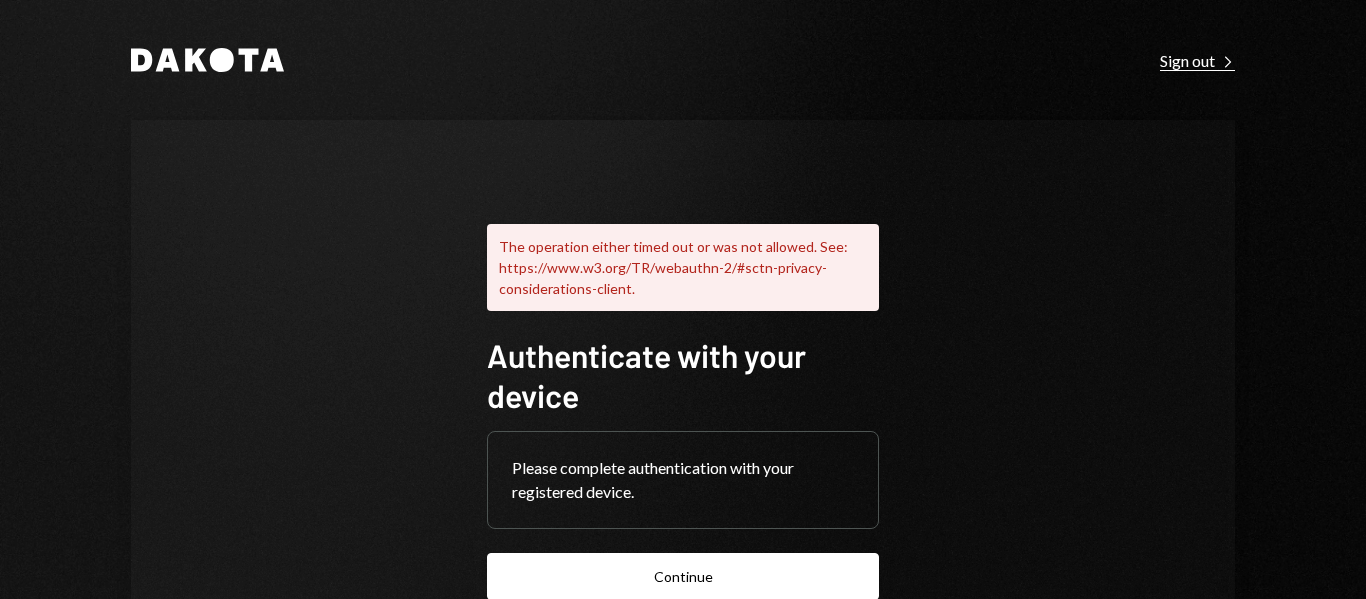 click on "Sign out Right Caret" at bounding box center (1197, 61) 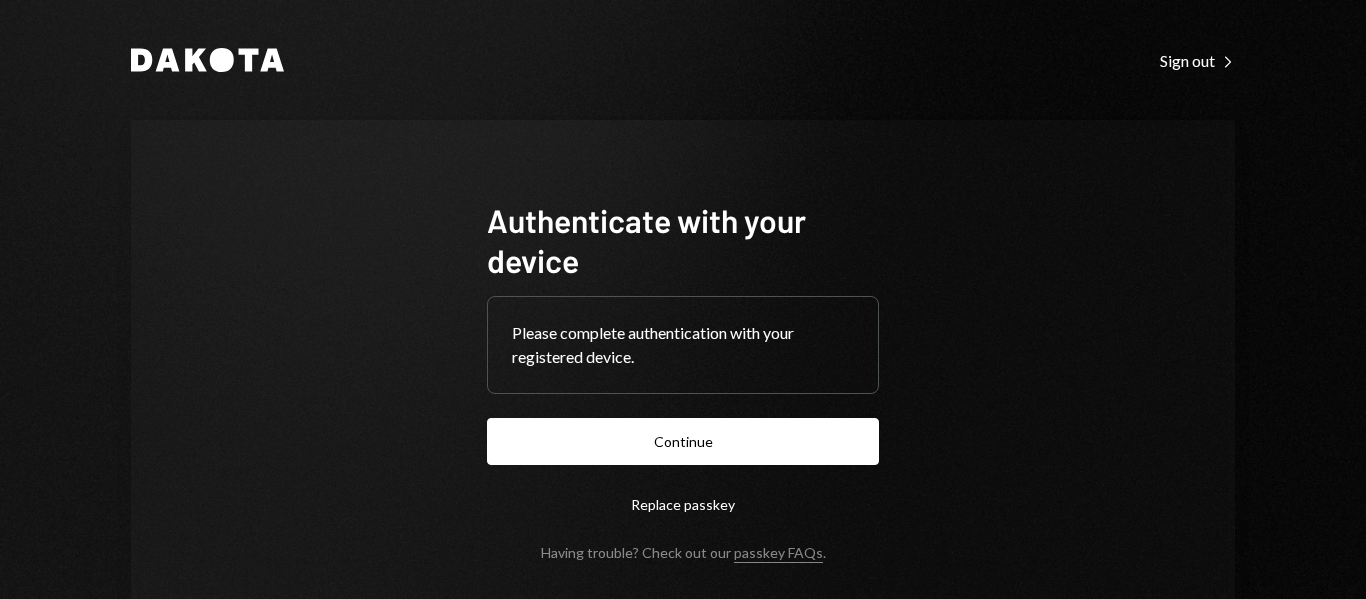 scroll, scrollTop: 0, scrollLeft: 0, axis: both 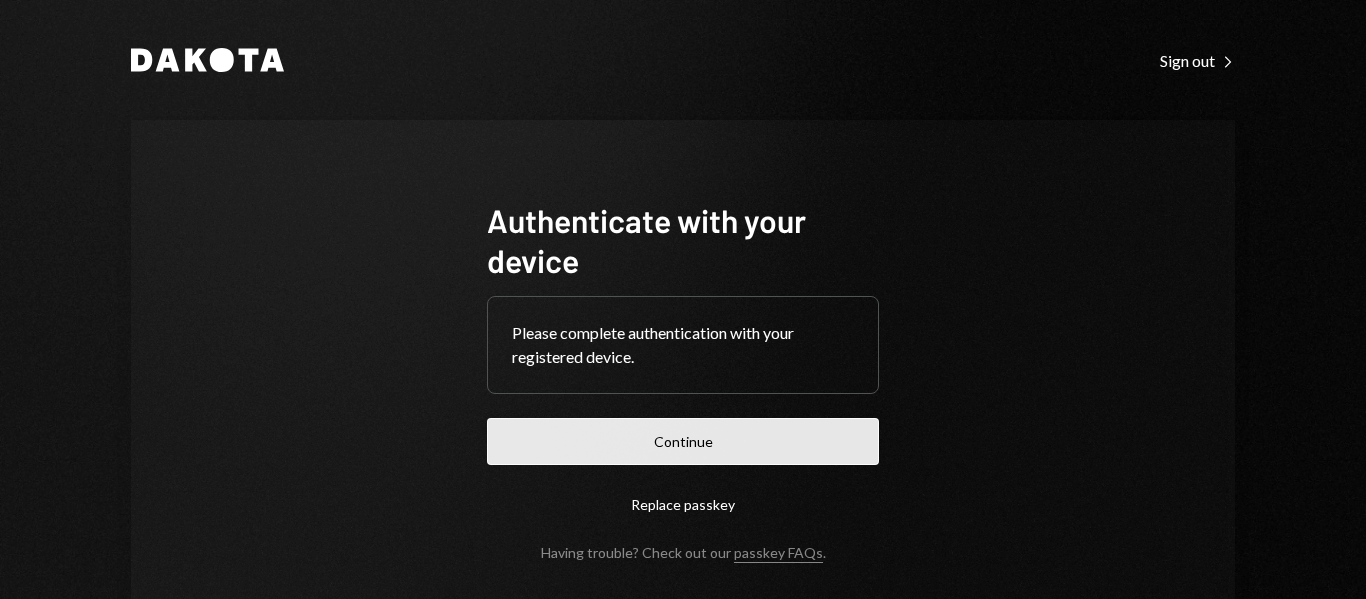 click on "Continue" at bounding box center (683, 441) 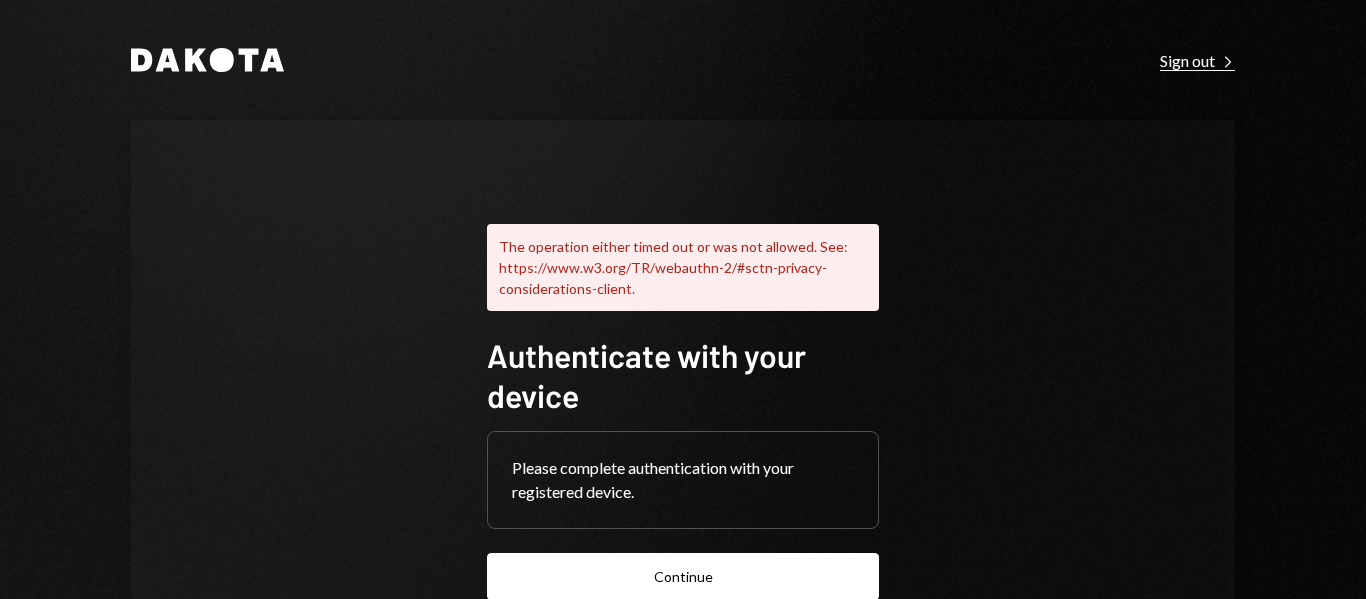 click on "Sign out Right Caret" at bounding box center (1197, 61) 